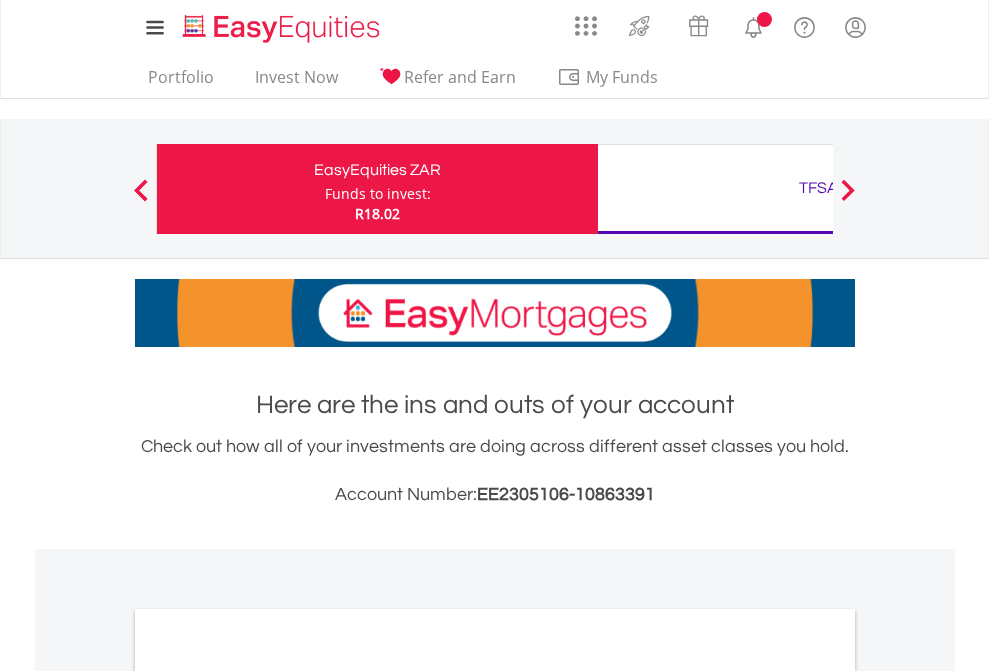 scroll, scrollTop: 0, scrollLeft: 0, axis: both 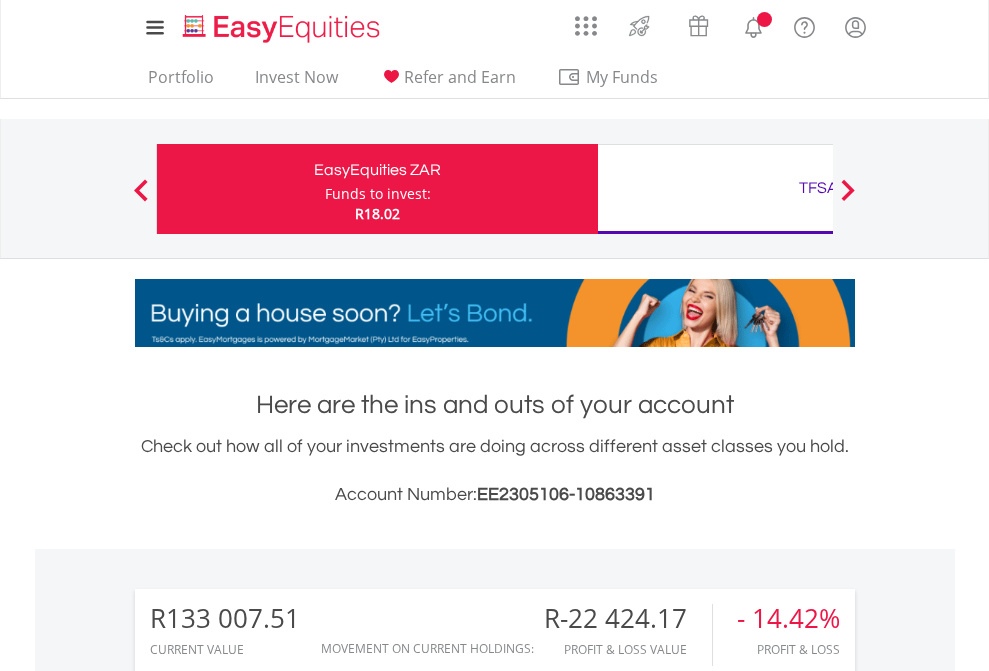 click on "Funds to invest:" at bounding box center [378, 194] 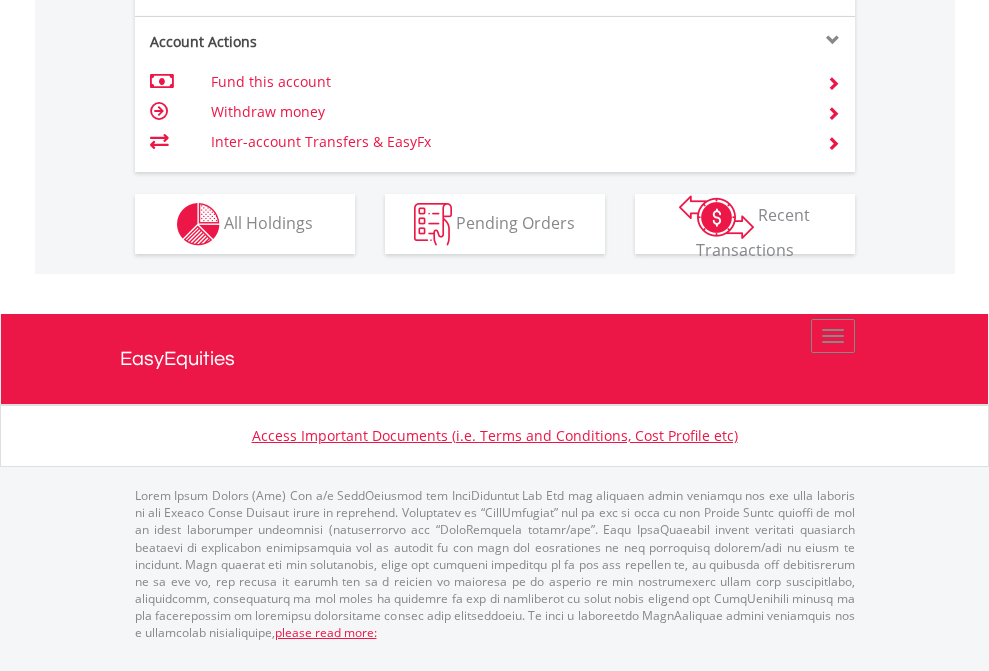 scroll, scrollTop: 1997, scrollLeft: 0, axis: vertical 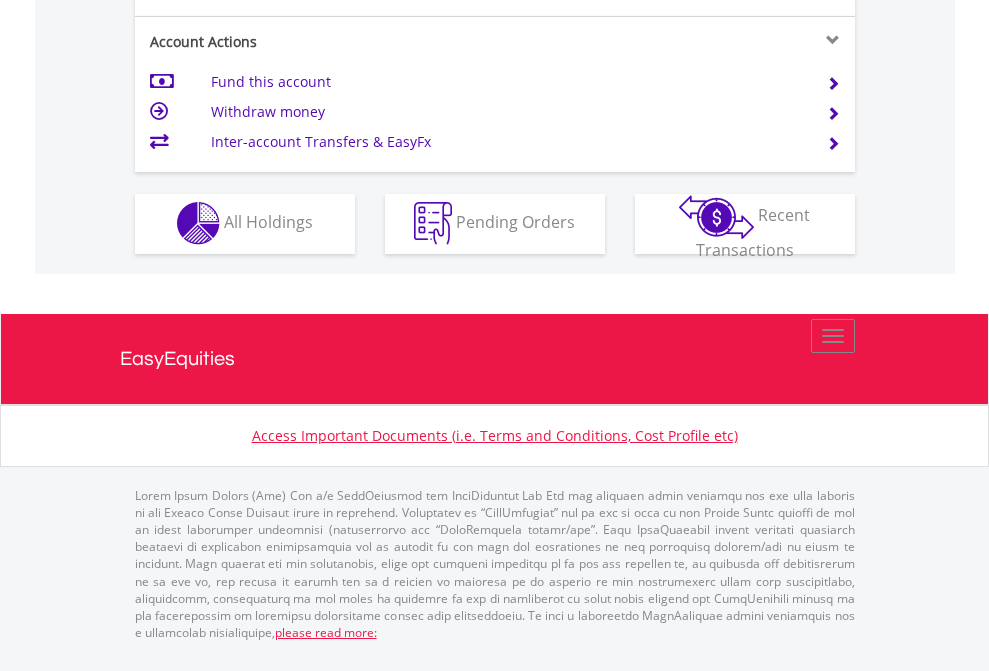 click on "Investment types" at bounding box center (706, -353) 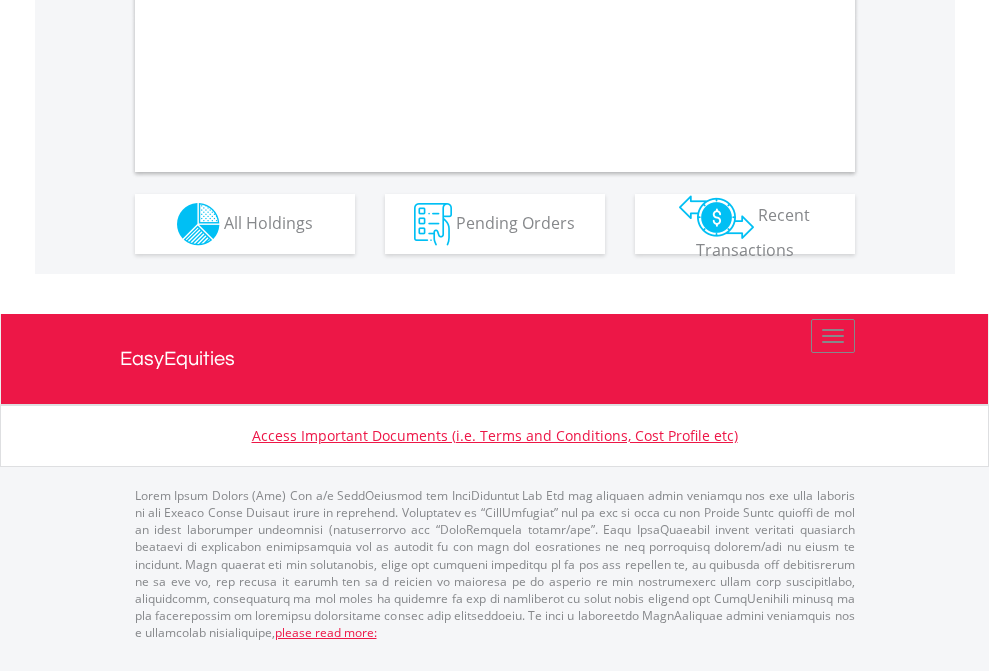 scroll, scrollTop: 1877, scrollLeft: 0, axis: vertical 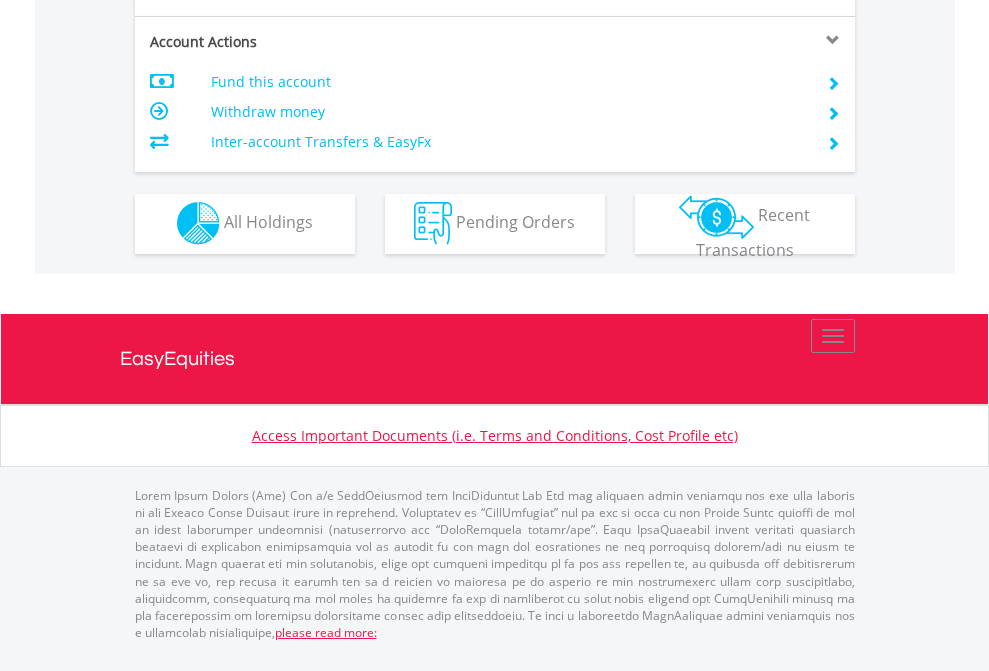 click on "Investment types" at bounding box center [706, -357] 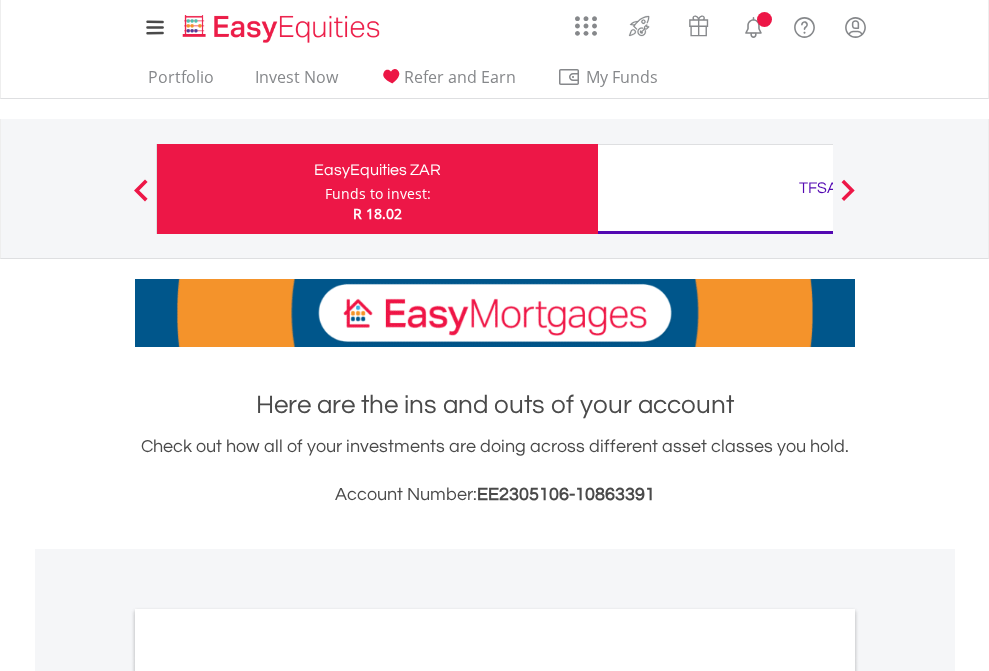 scroll, scrollTop: 1202, scrollLeft: 0, axis: vertical 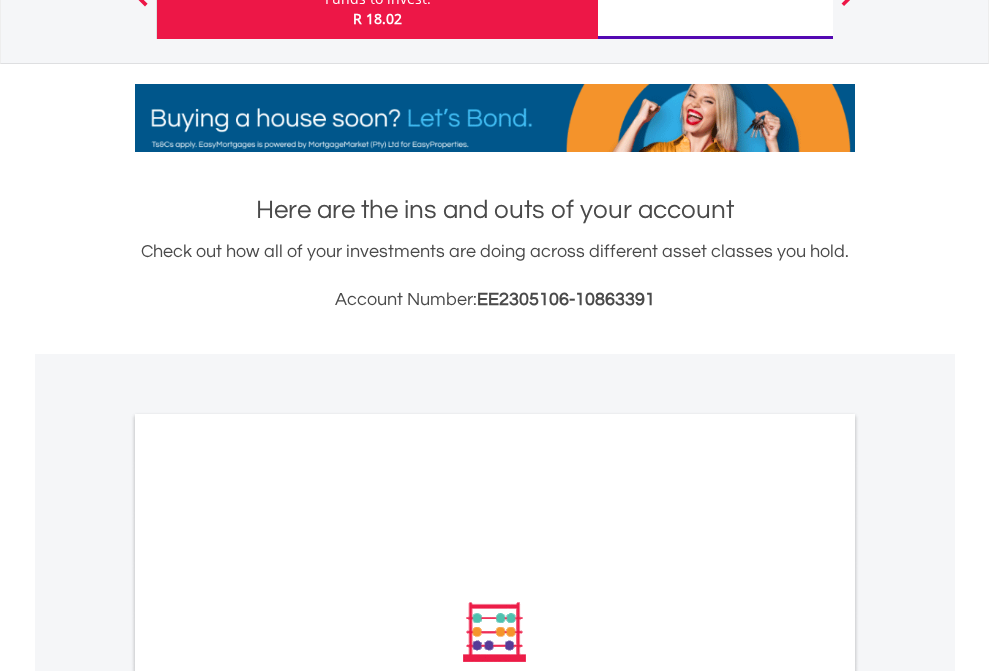 click on "All Holdings" at bounding box center (268, 901) 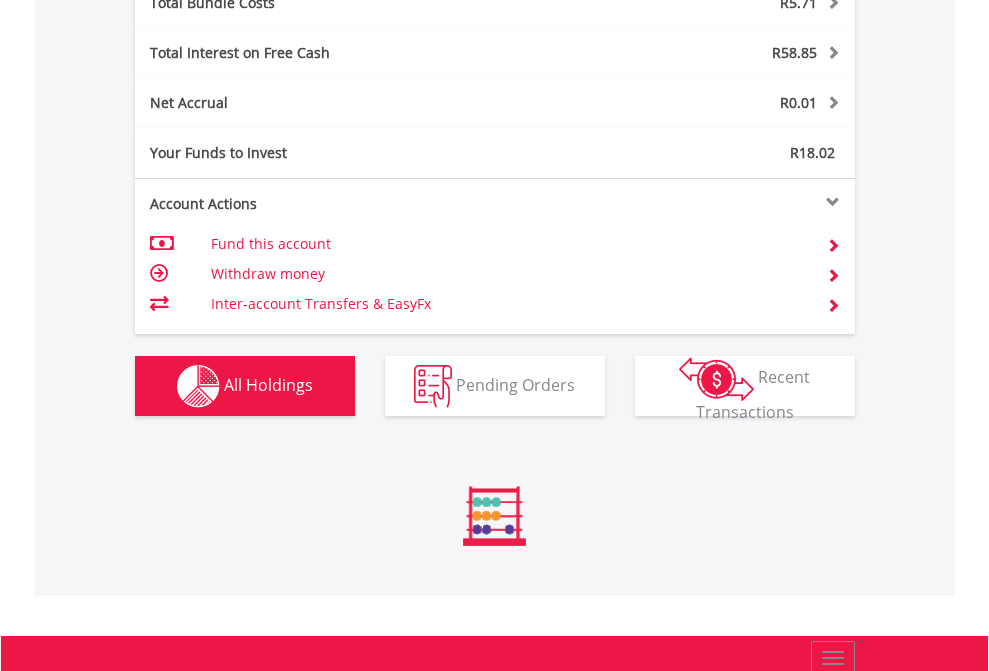 scroll, scrollTop: 999808, scrollLeft: 999687, axis: both 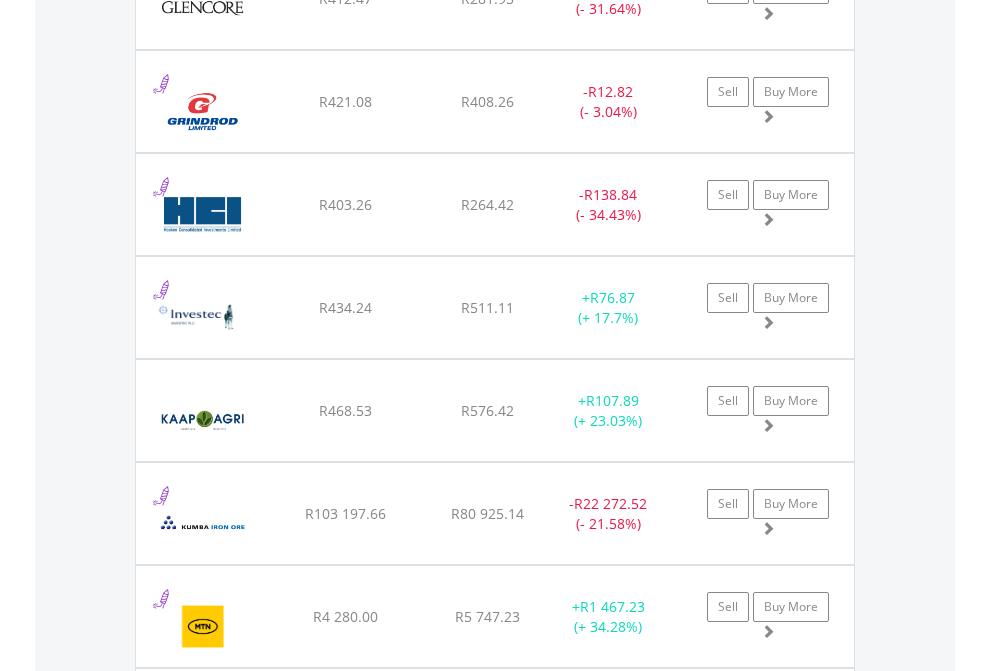 click on "TFSA" at bounding box center [818, -2156] 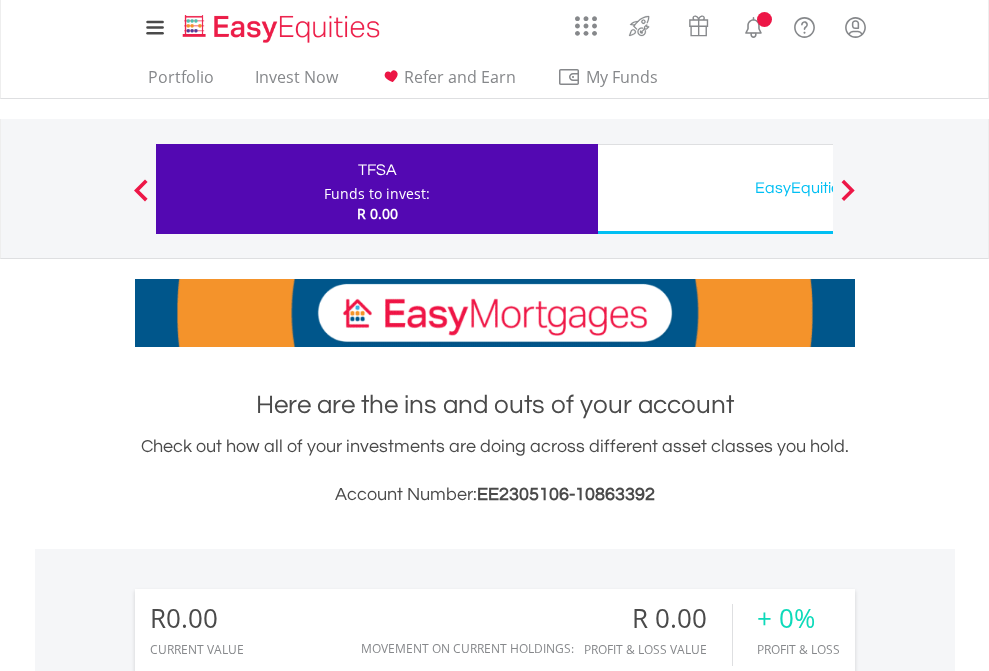 scroll, scrollTop: 0, scrollLeft: 0, axis: both 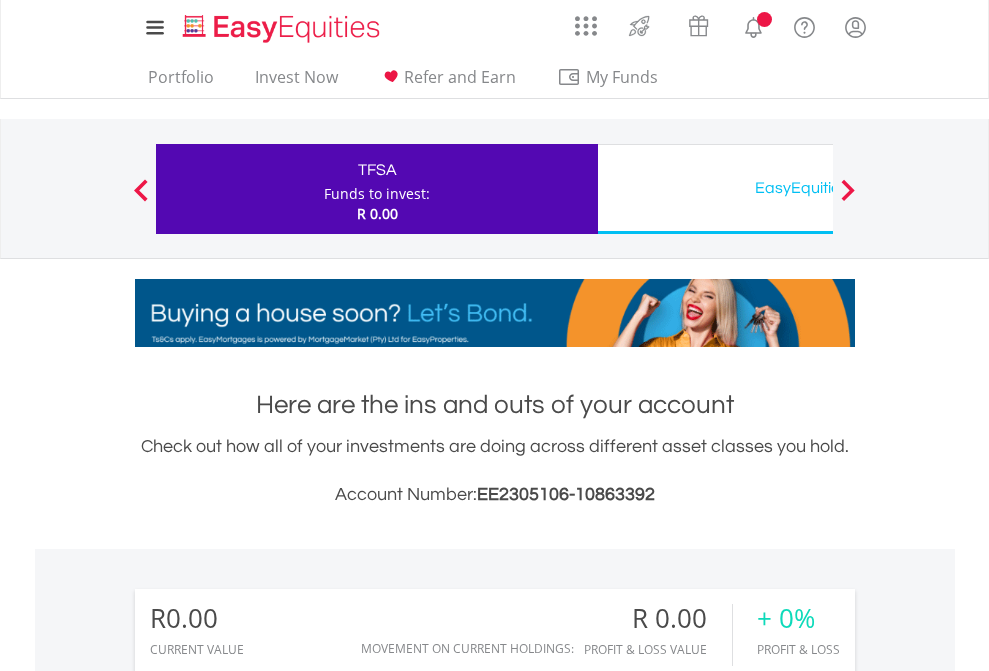 click on "All Holdings" at bounding box center [268, 1442] 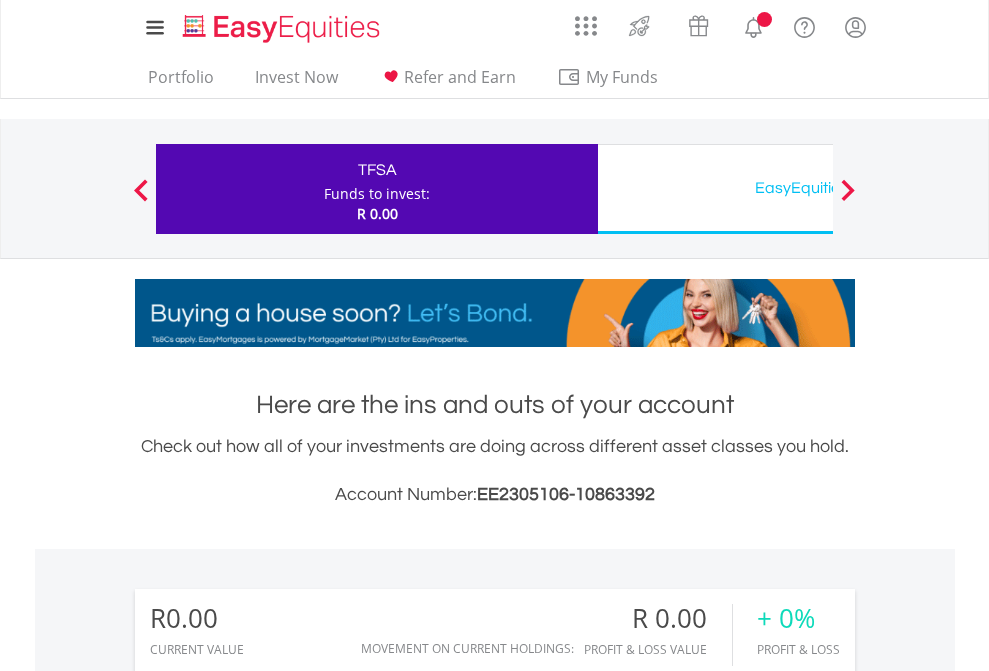 scroll, scrollTop: 192, scrollLeft: 314, axis: both 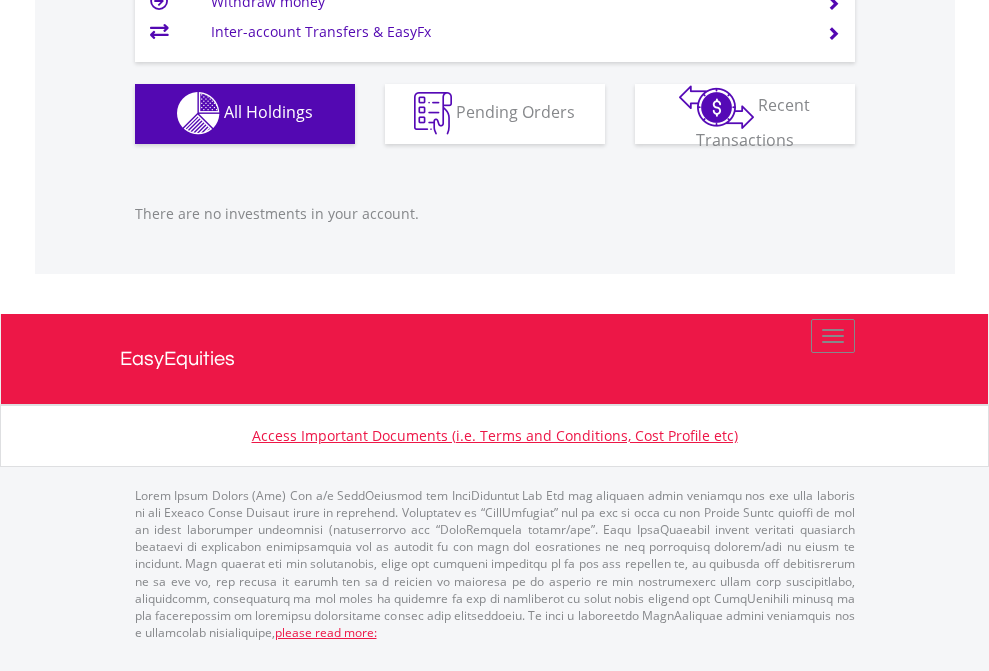 click on "EasyEquities USD" at bounding box center (818, -1142) 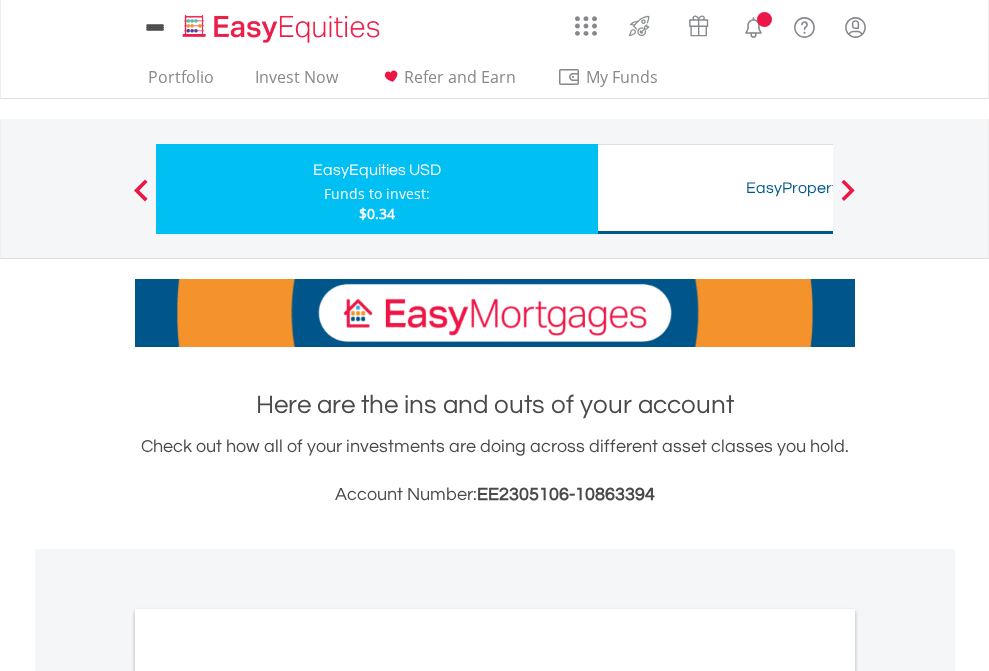 scroll, scrollTop: 0, scrollLeft: 0, axis: both 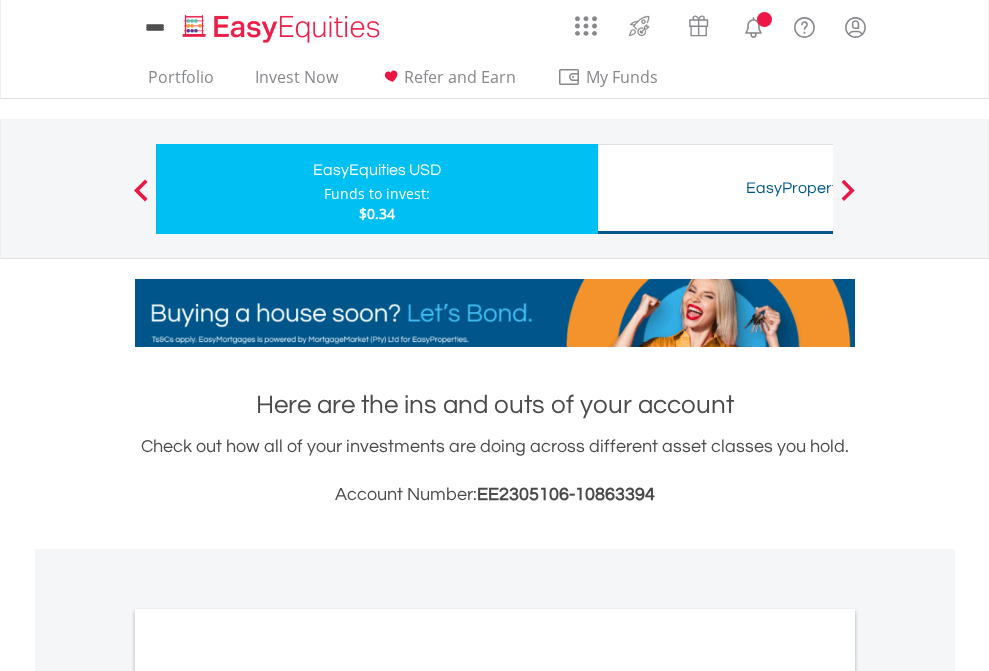 click on "All Holdings" at bounding box center (268, 1096) 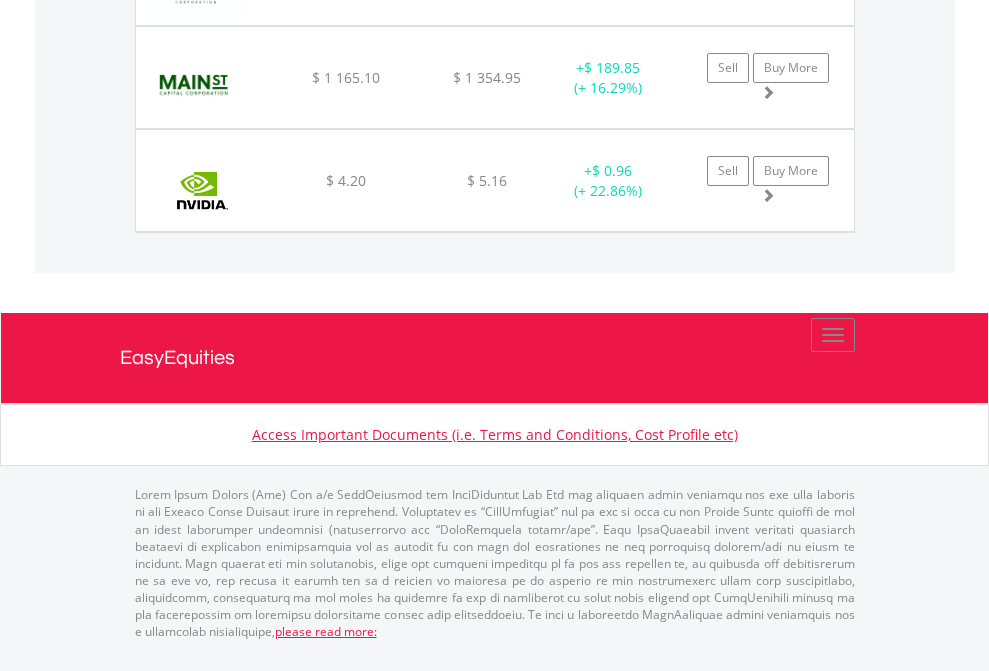 scroll, scrollTop: 2225, scrollLeft: 0, axis: vertical 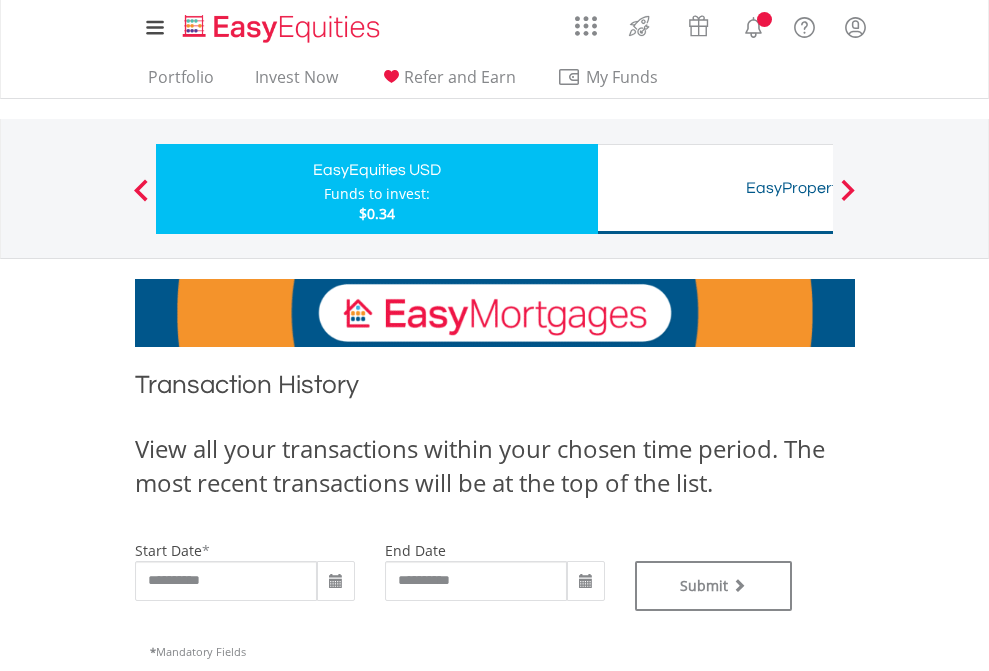 type on "**********" 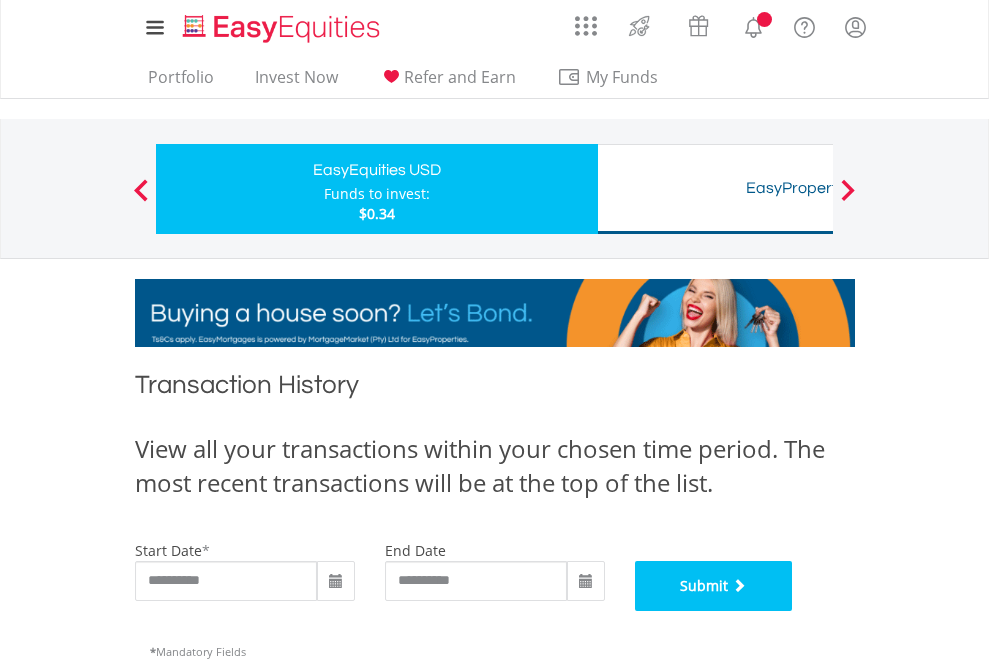 click on "Submit" at bounding box center (714, 586) 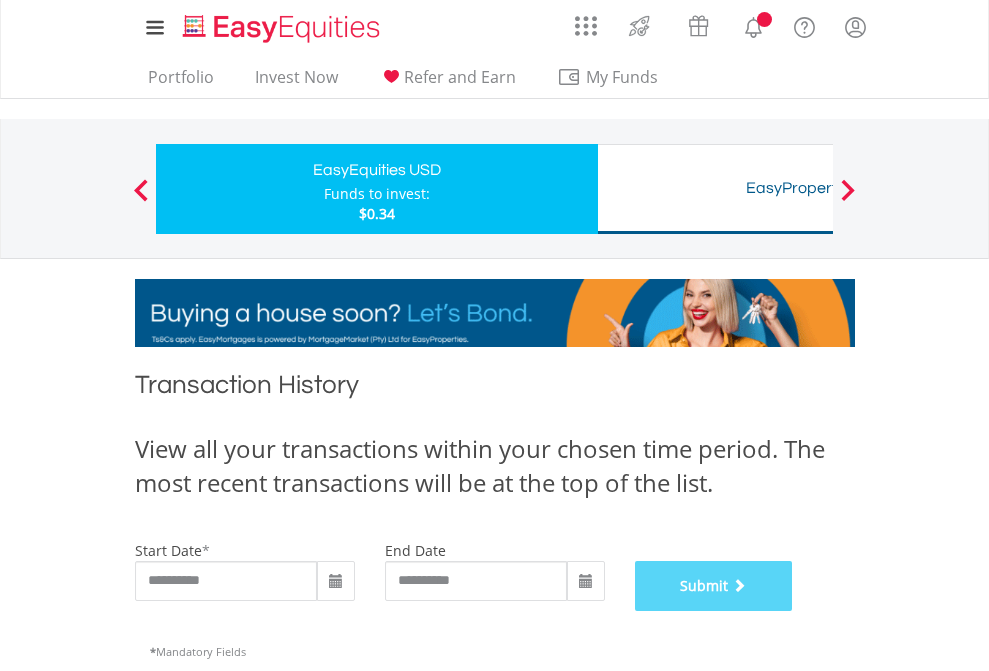scroll, scrollTop: 811, scrollLeft: 0, axis: vertical 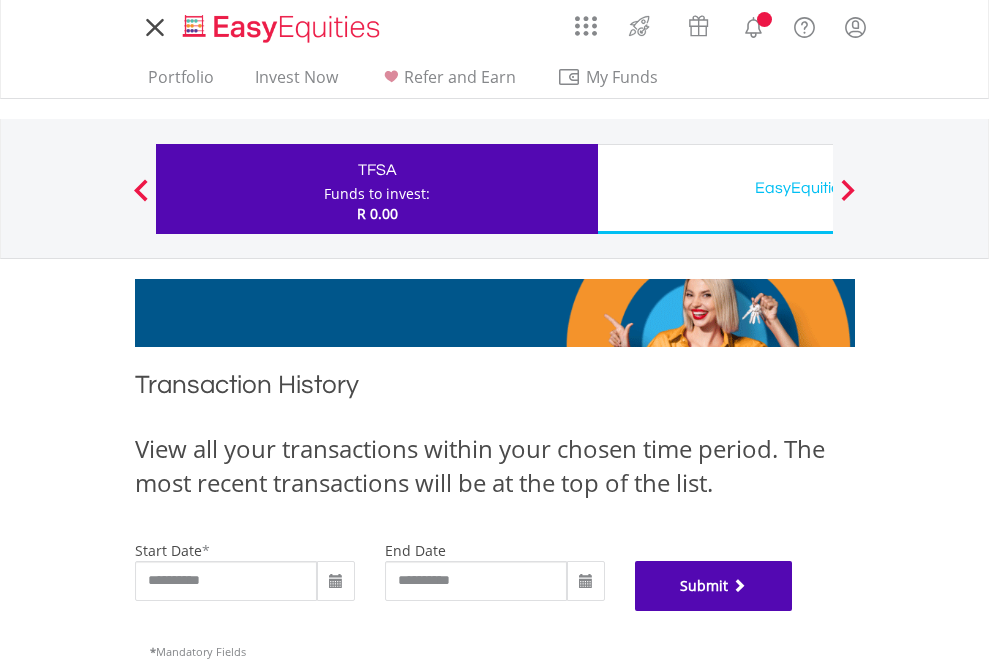 click on "Submit" at bounding box center (714, 586) 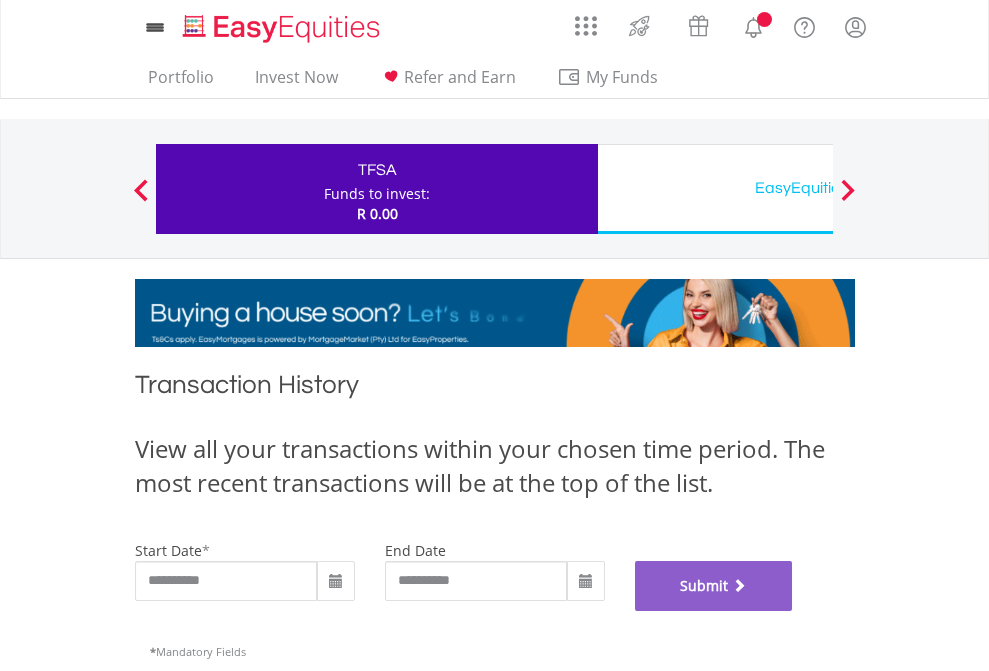 scroll, scrollTop: 811, scrollLeft: 0, axis: vertical 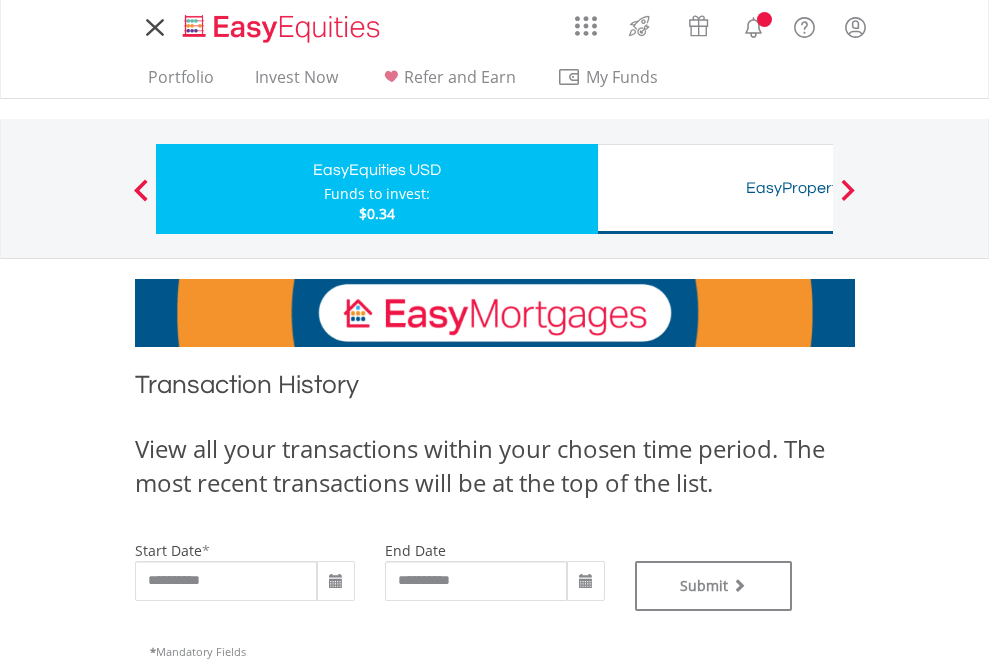 type on "**********" 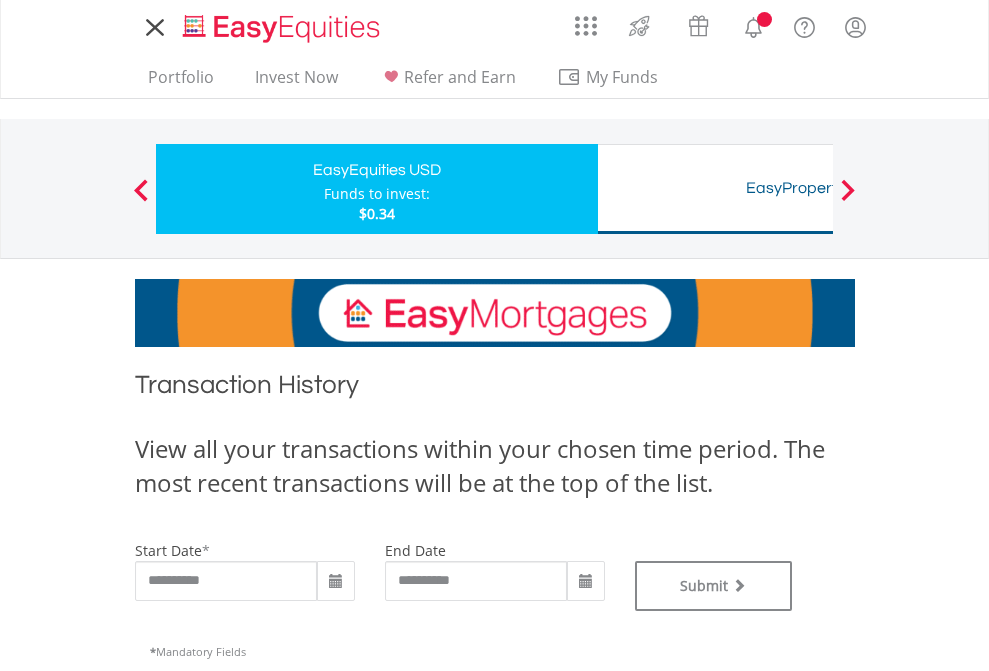 type on "**********" 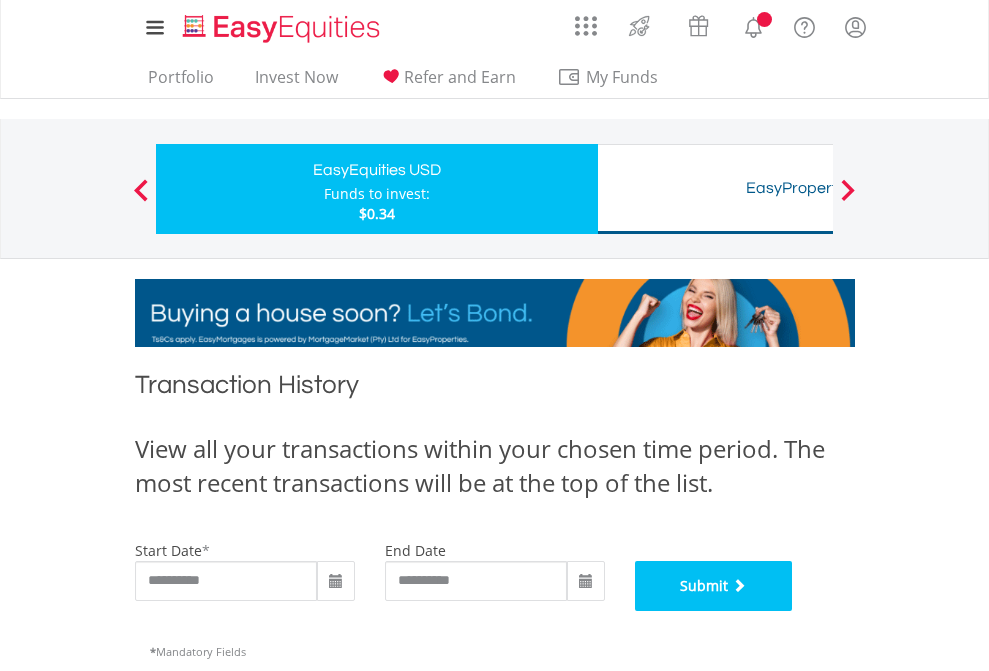 click on "Submit" at bounding box center [714, 586] 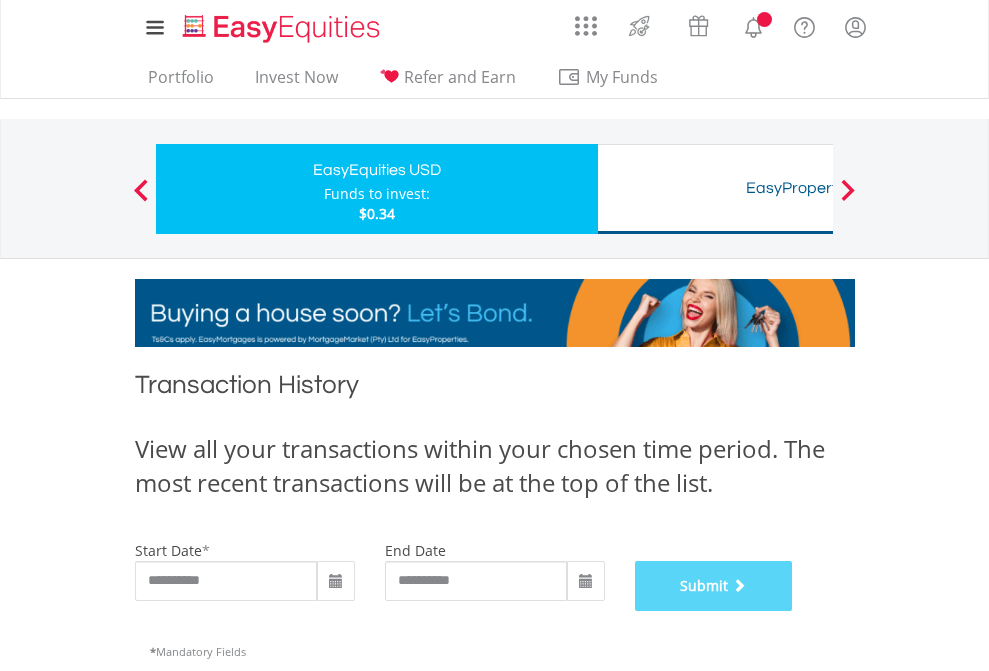 scroll, scrollTop: 811, scrollLeft: 0, axis: vertical 